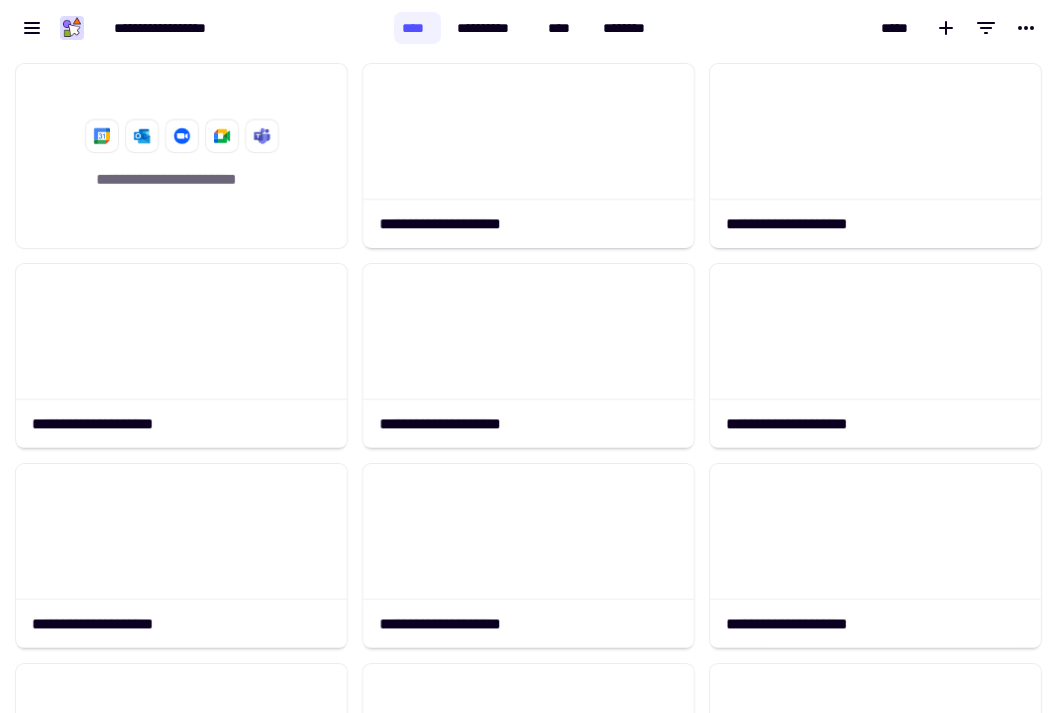 scroll, scrollTop: 0, scrollLeft: 0, axis: both 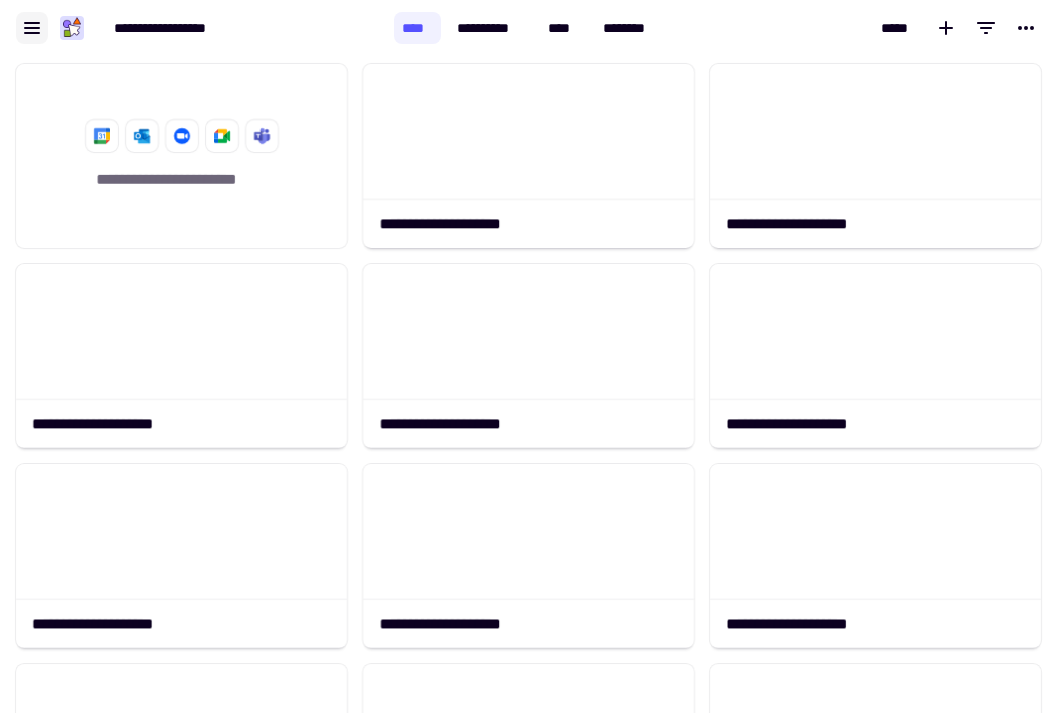 click 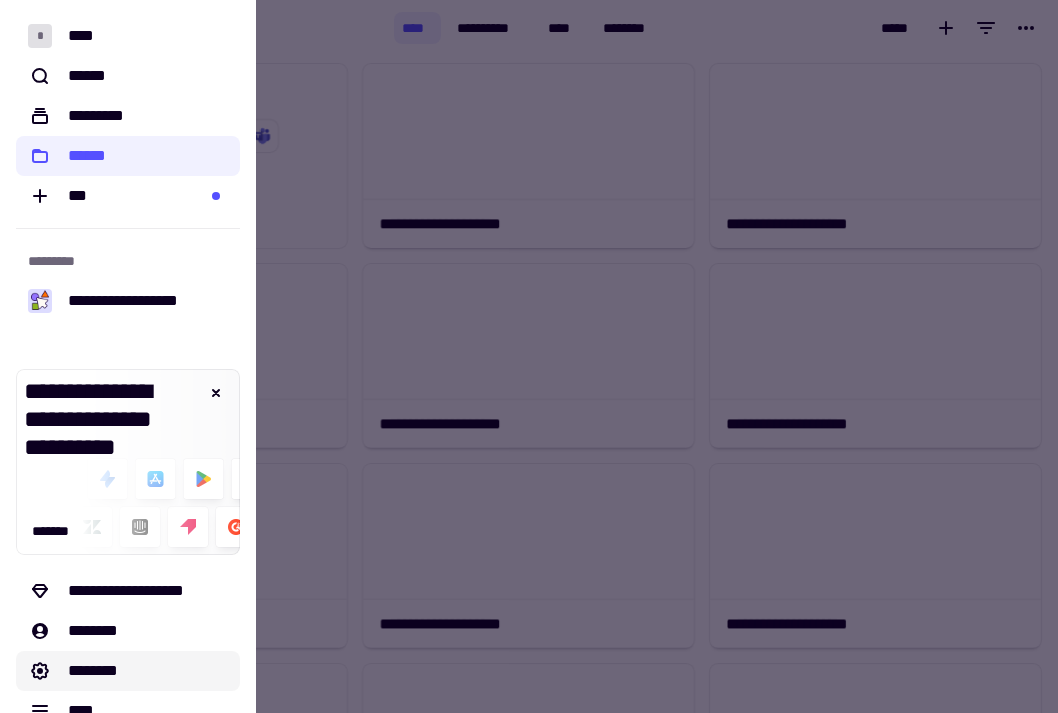 click on "********" 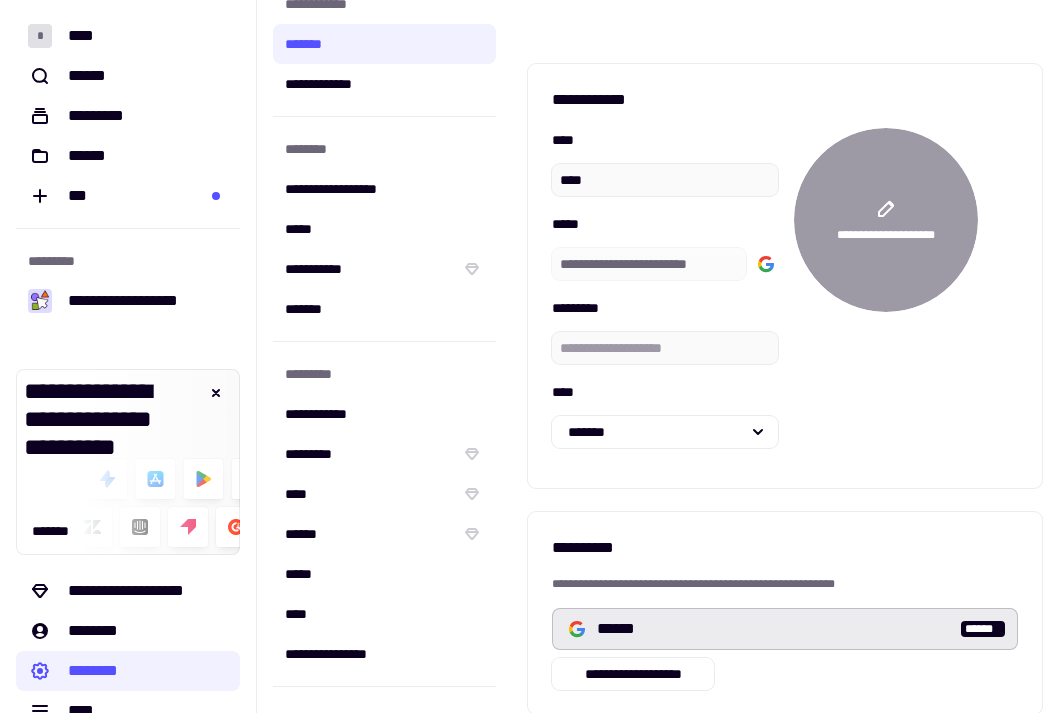 scroll, scrollTop: 34, scrollLeft: 0, axis: vertical 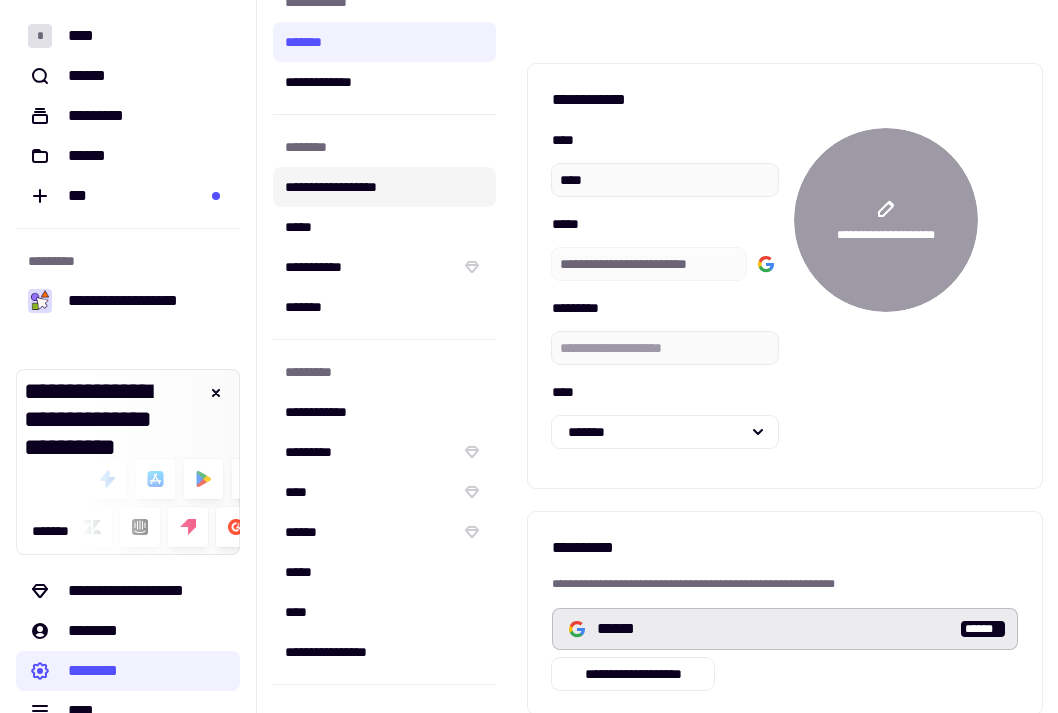 click on "**********" 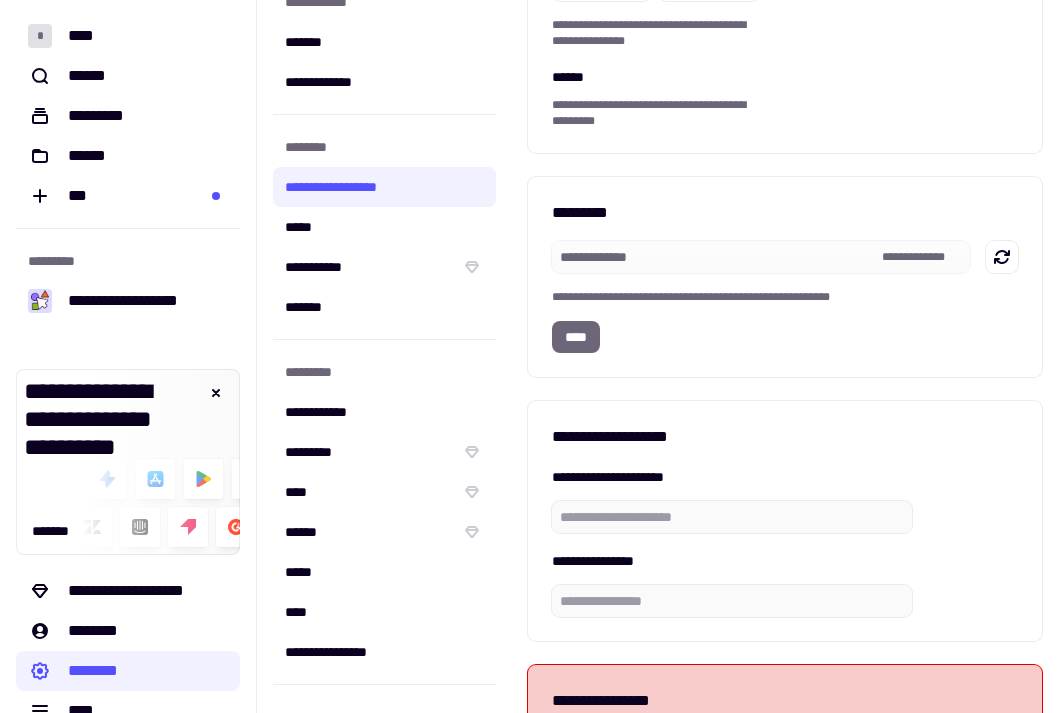 scroll, scrollTop: 362, scrollLeft: 0, axis: vertical 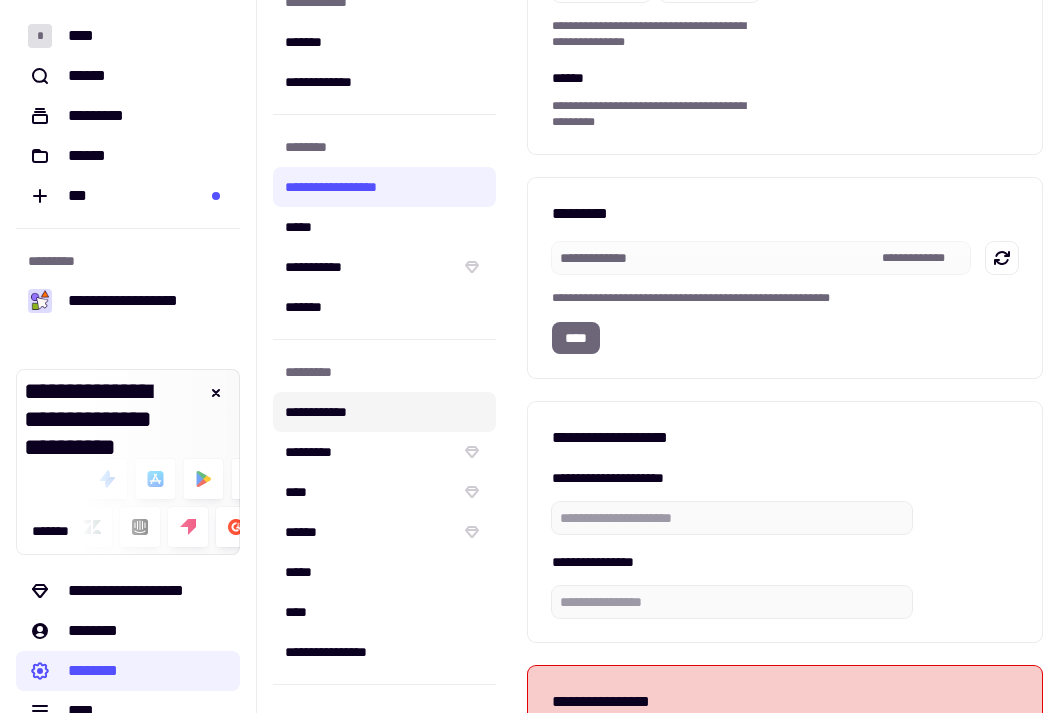 click on "**********" 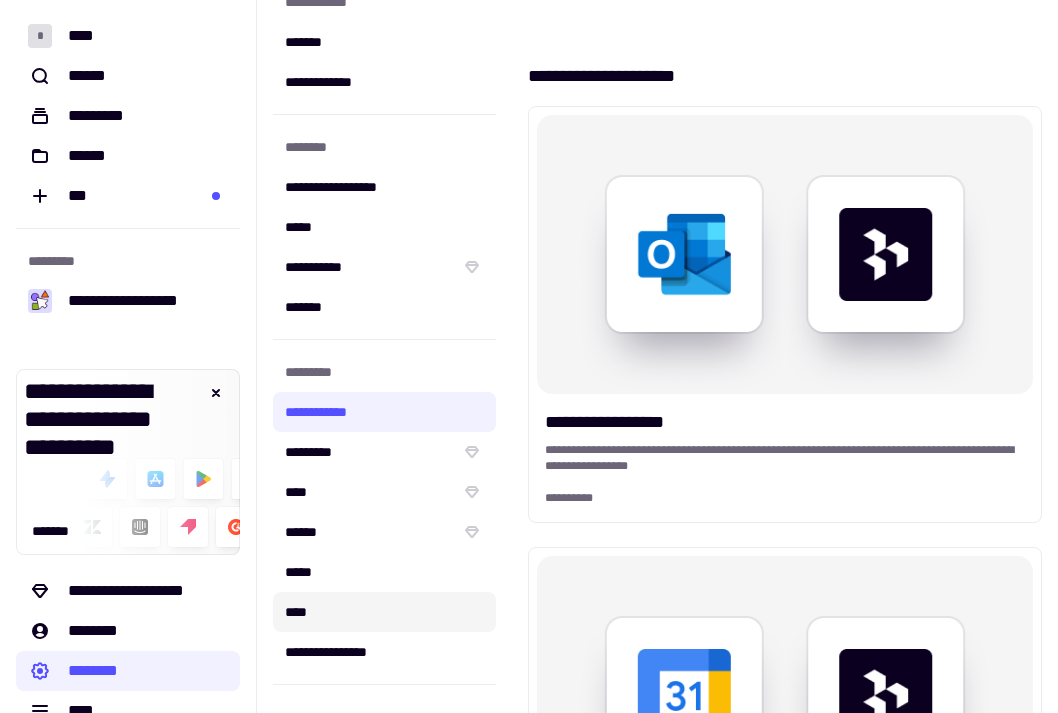 click on "****" 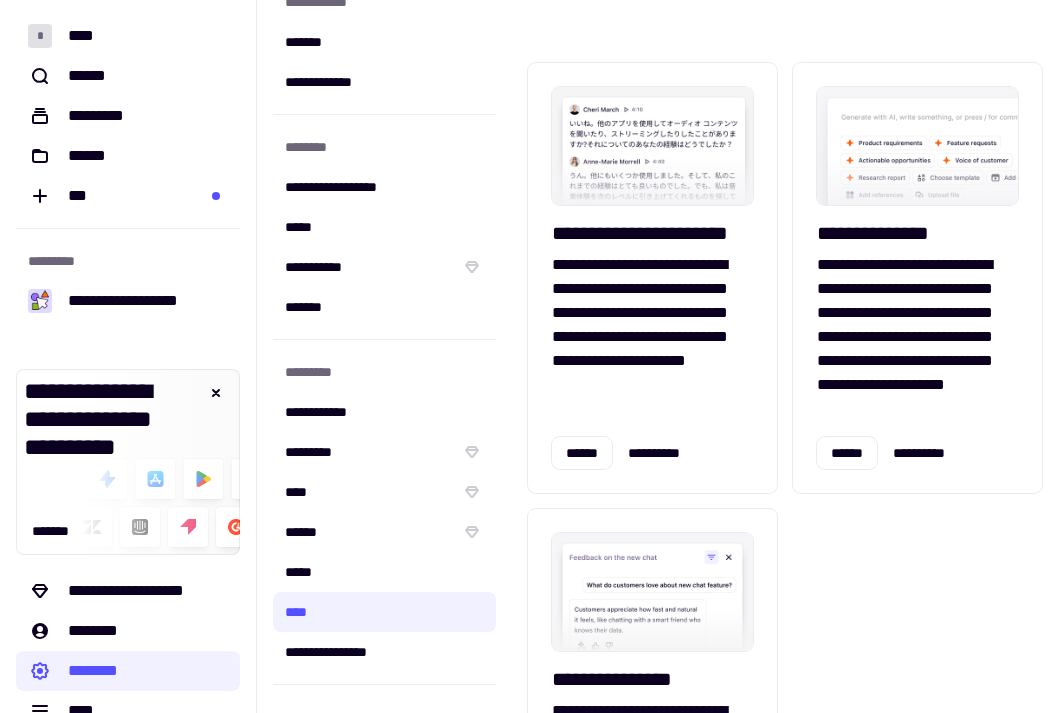 scroll, scrollTop: 0, scrollLeft: 0, axis: both 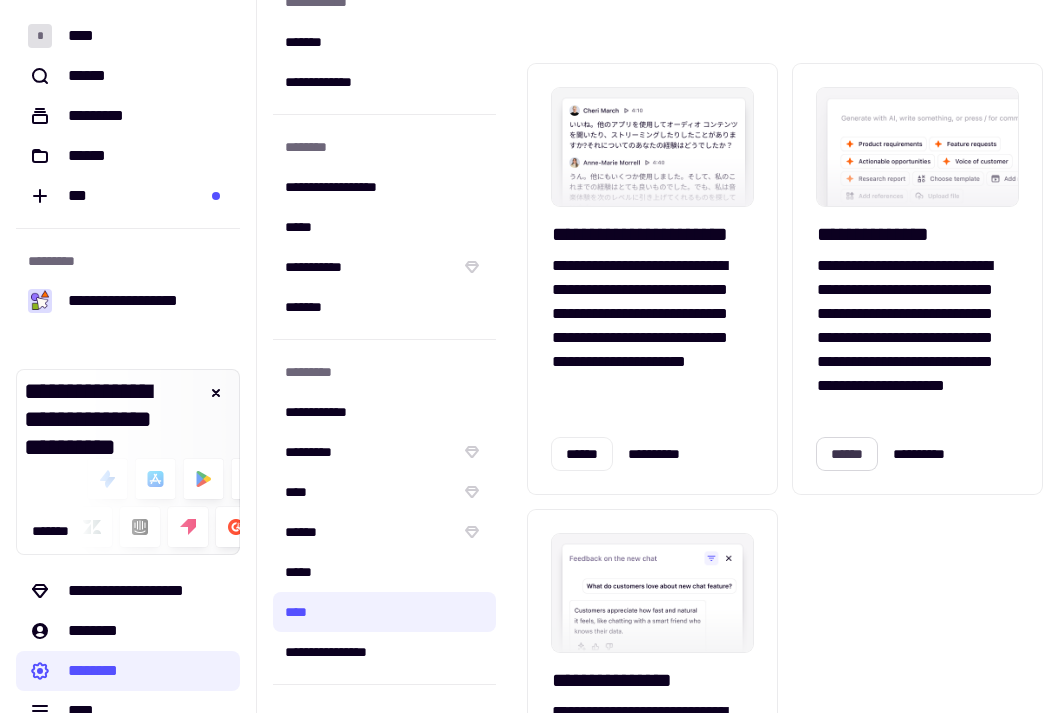 click on "******" 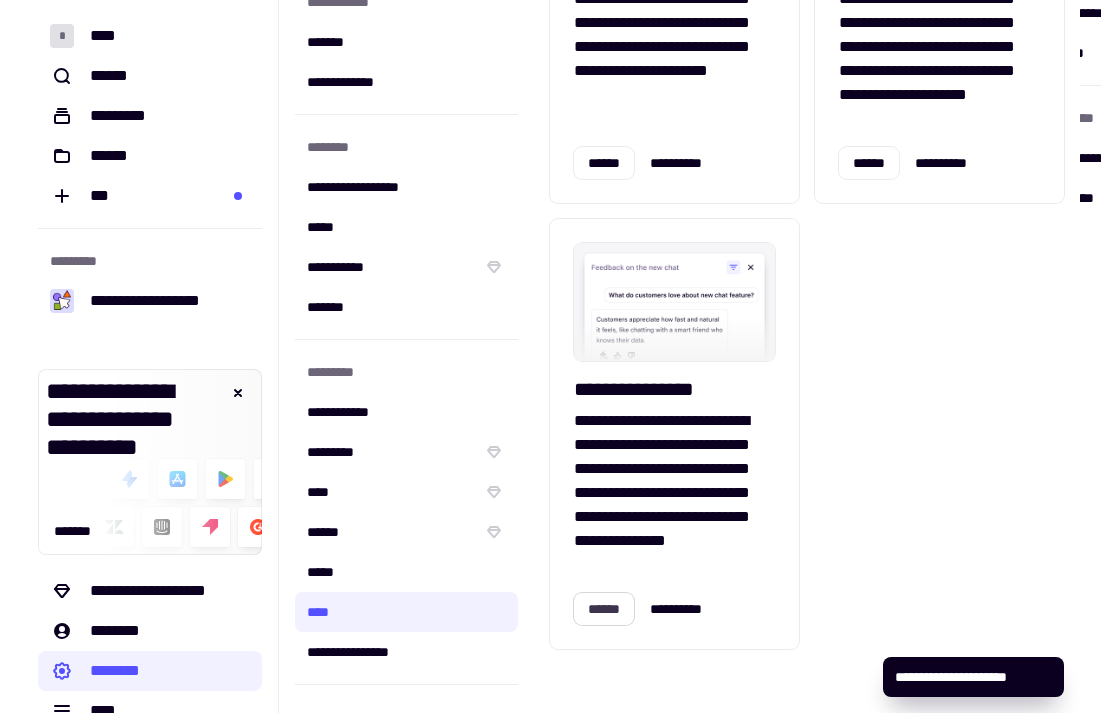 scroll, scrollTop: 291, scrollLeft: 0, axis: vertical 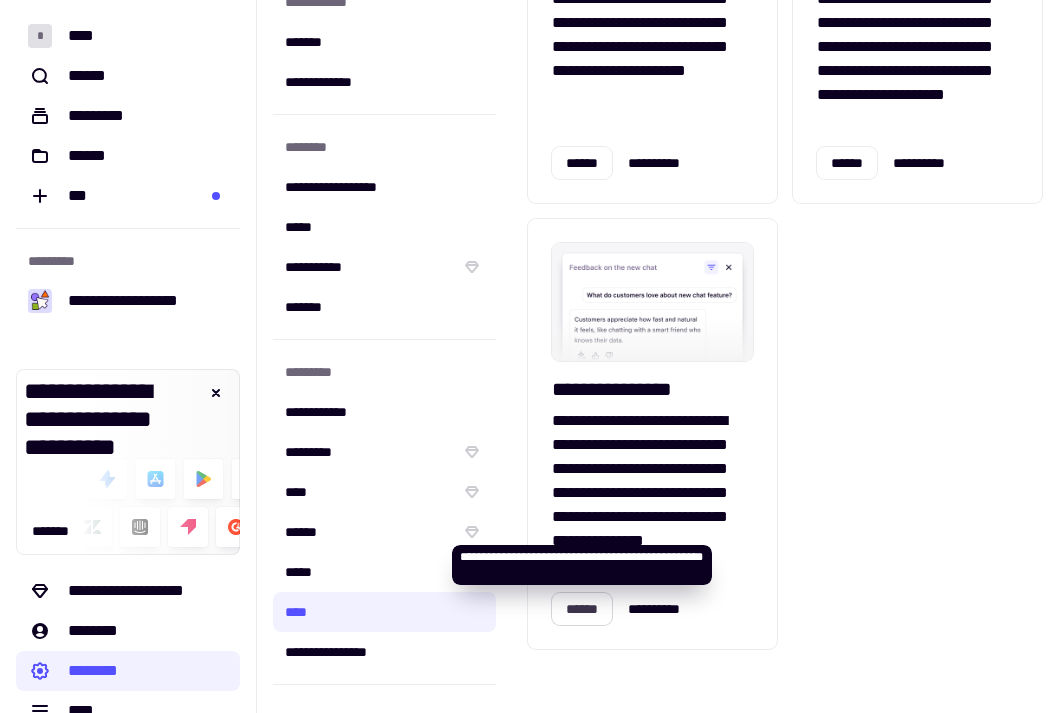 click on "******" 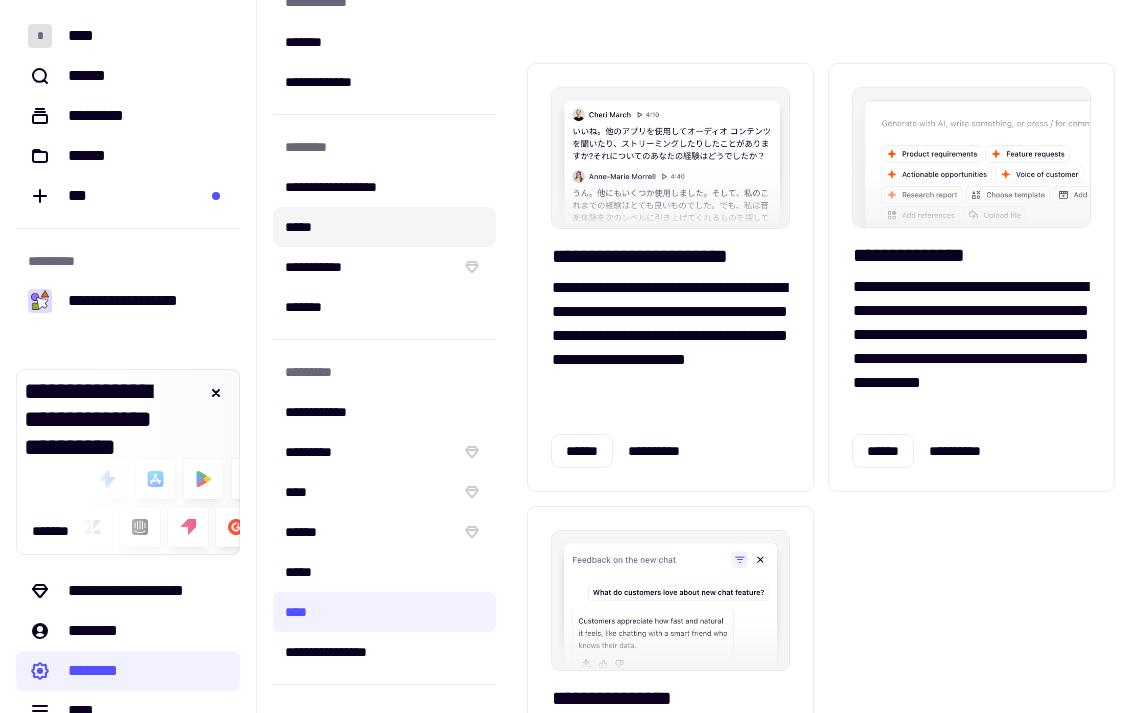 scroll, scrollTop: 0, scrollLeft: 0, axis: both 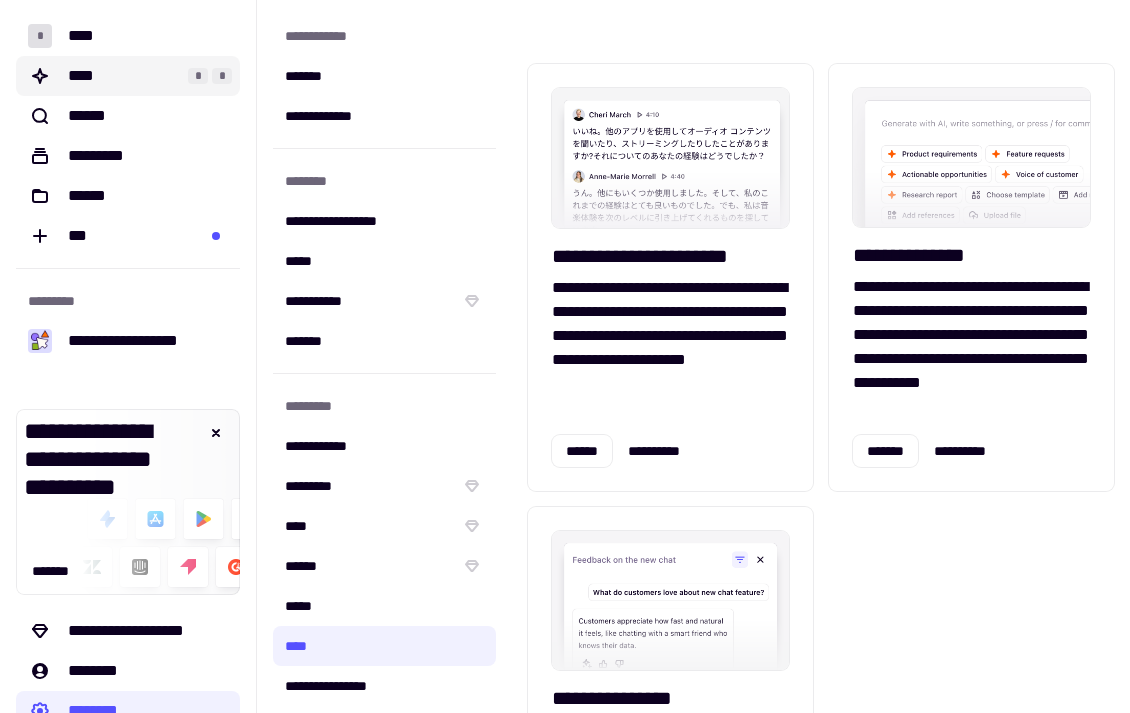 click on "****" 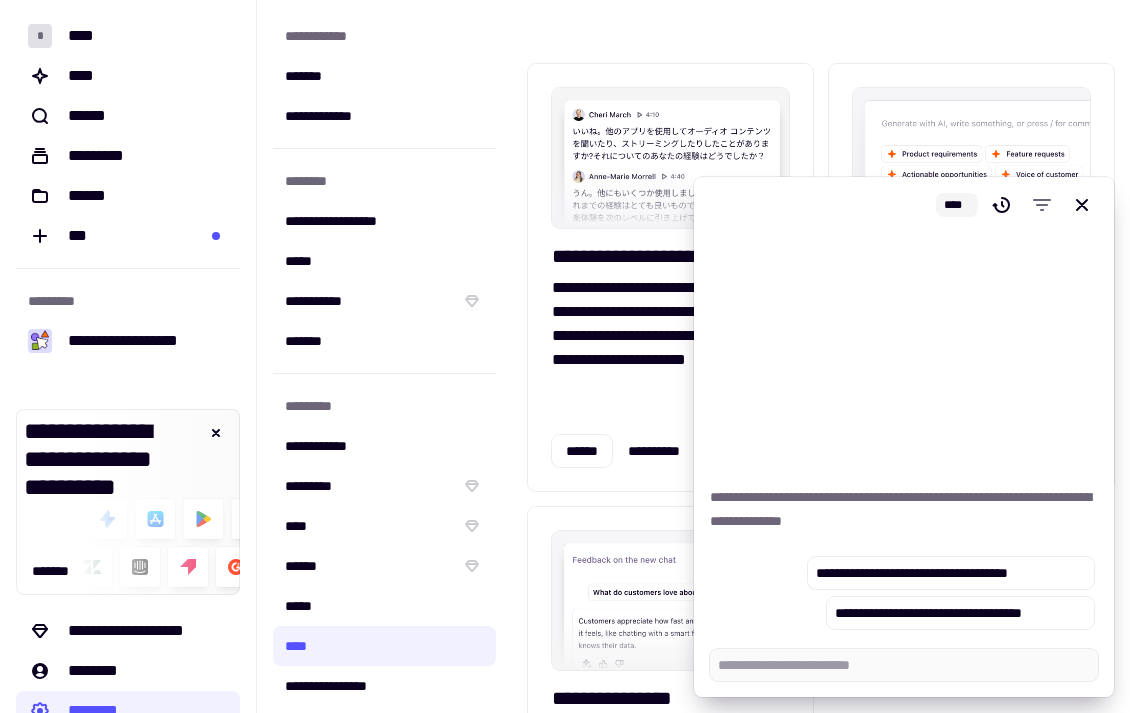 click on "[FIRST] [LAST] [NUMBER] [STREET] [CITY] [STATE] [ZIP] [COUNTRY] [PHONE] [EMAIL] [SSN] [DLN] [CC] [PASSPORT]" at bounding box center [821, 356] 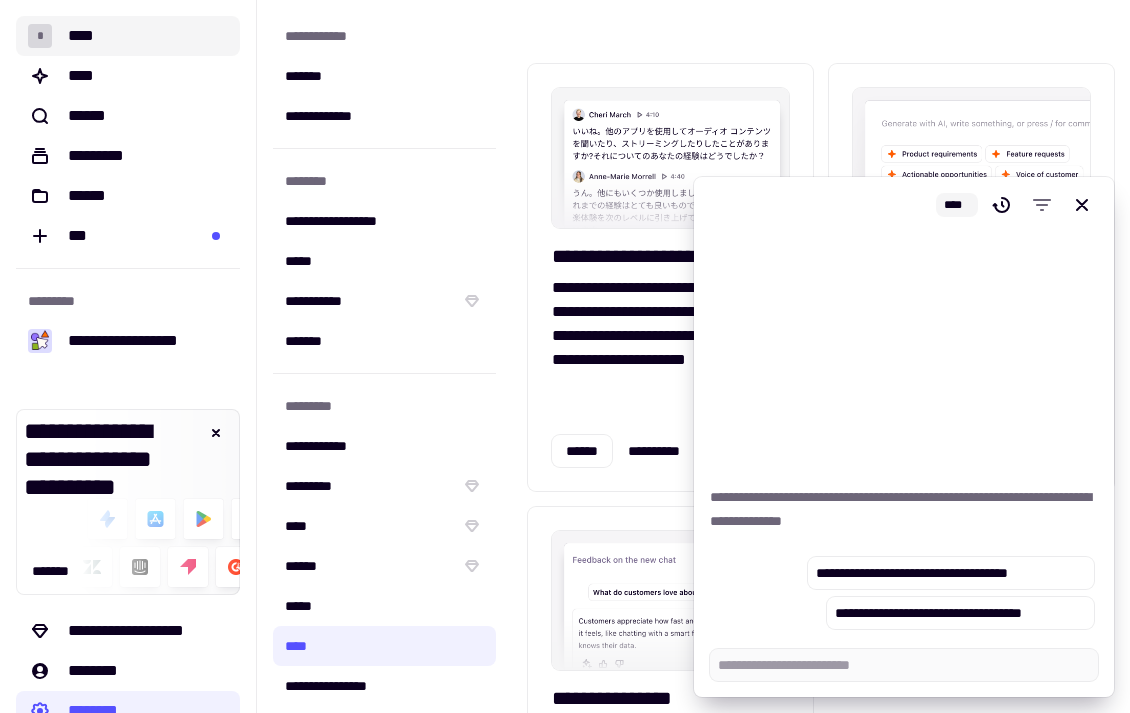 click on "[NAME]" 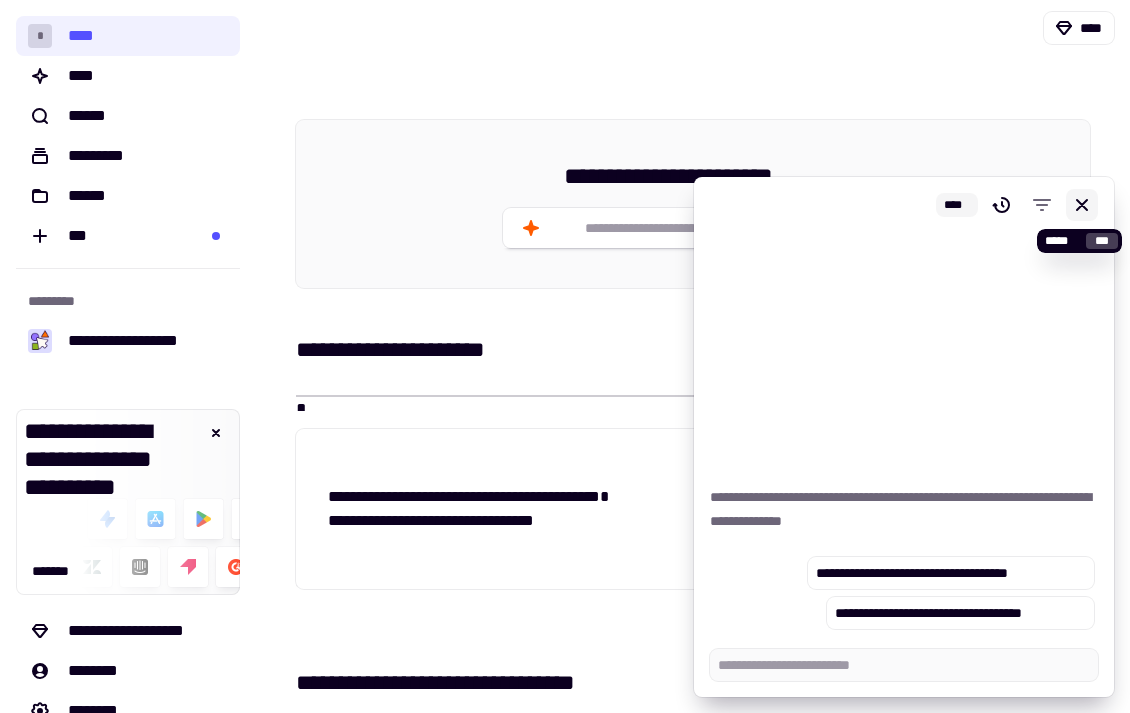 click 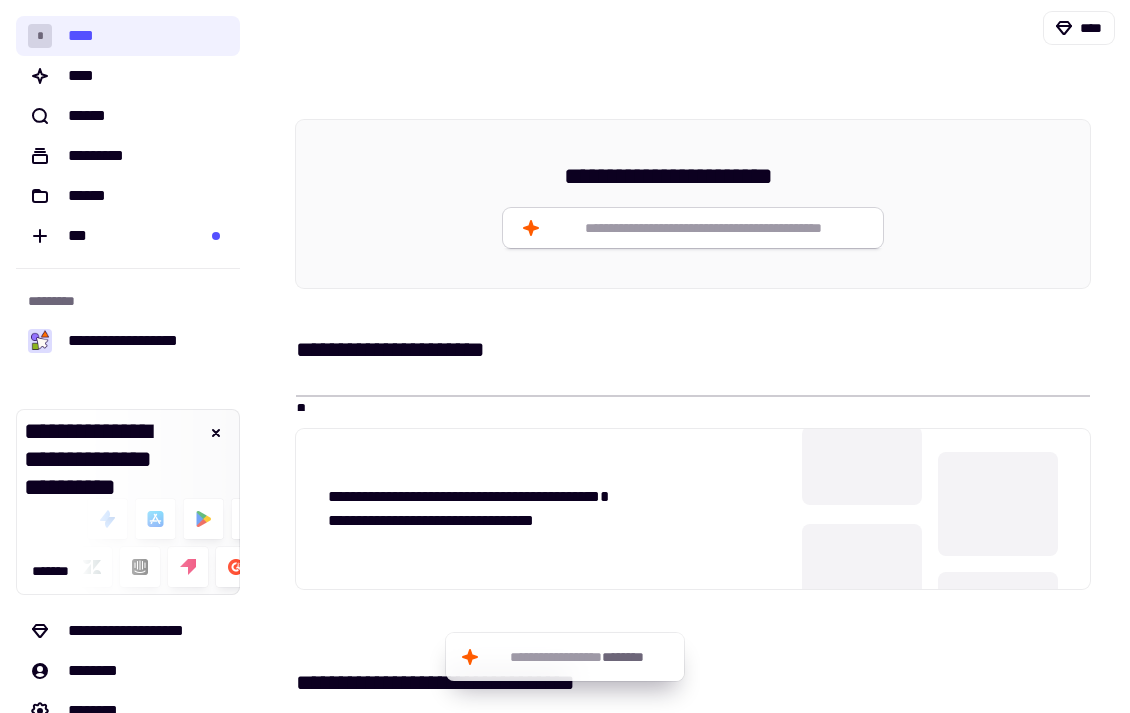 scroll, scrollTop: 0, scrollLeft: 0, axis: both 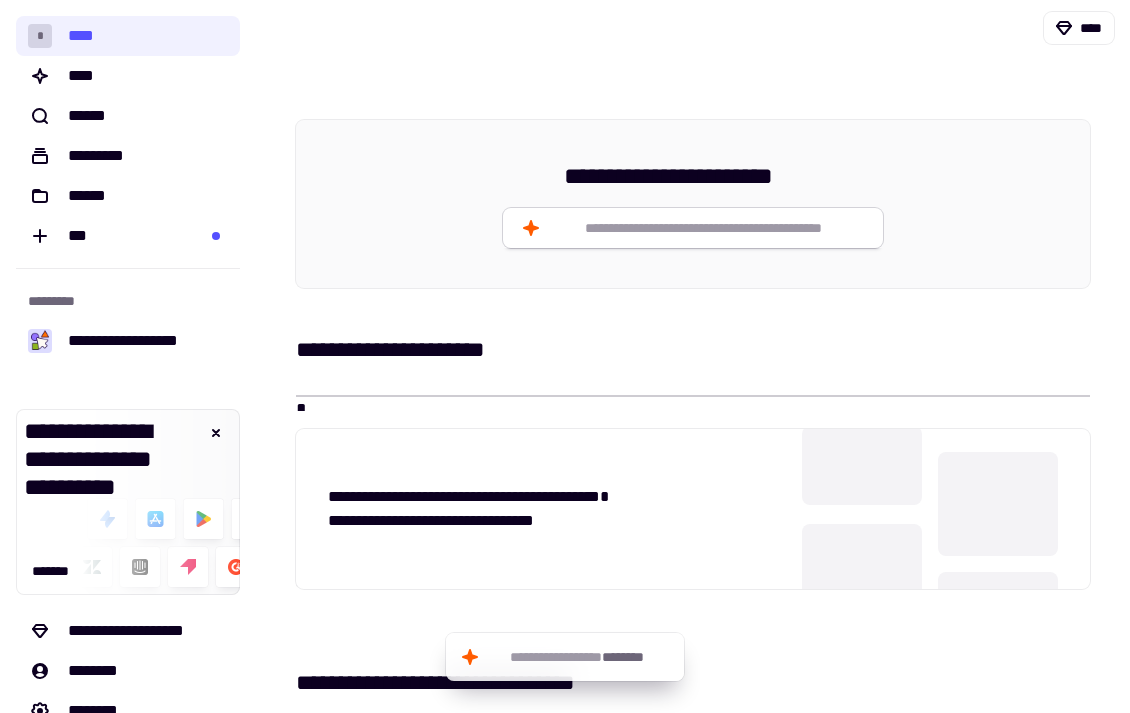 click on "[ADDRESS]" 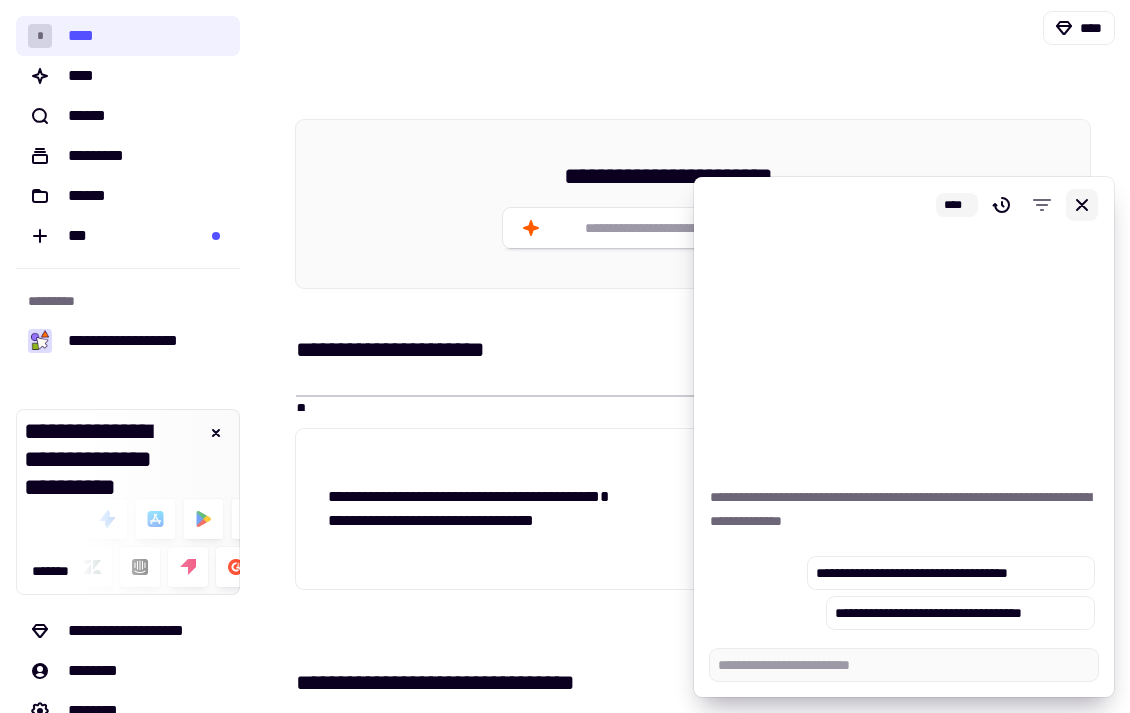 type on "*" 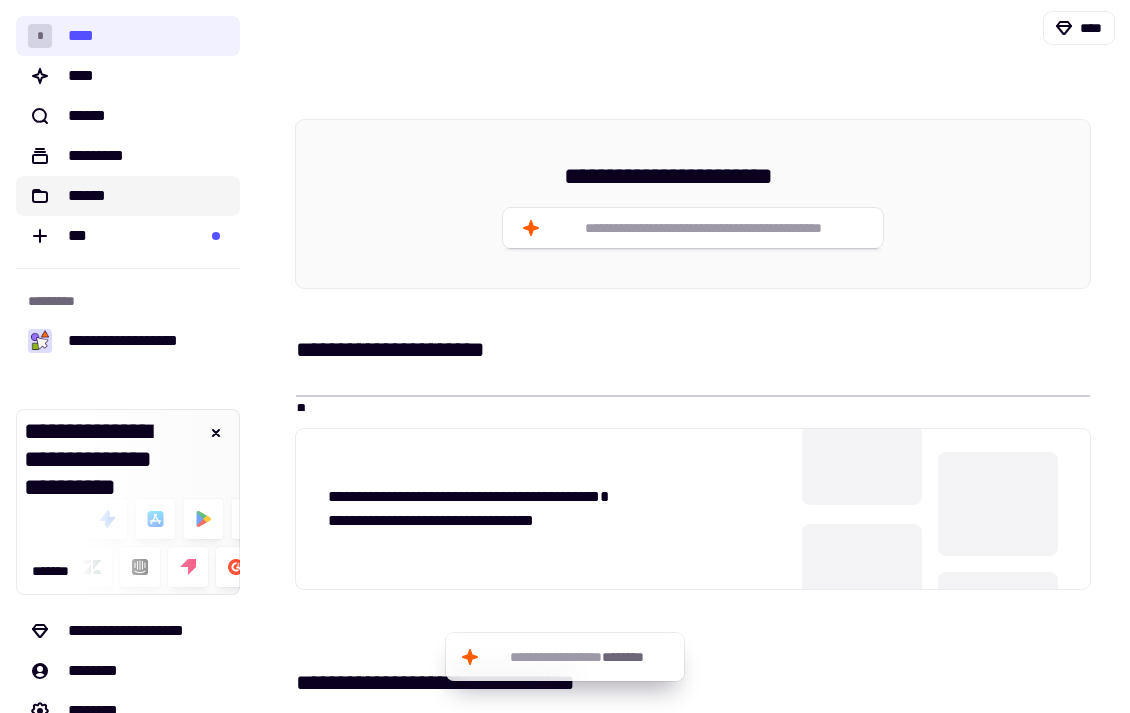 click on "******" 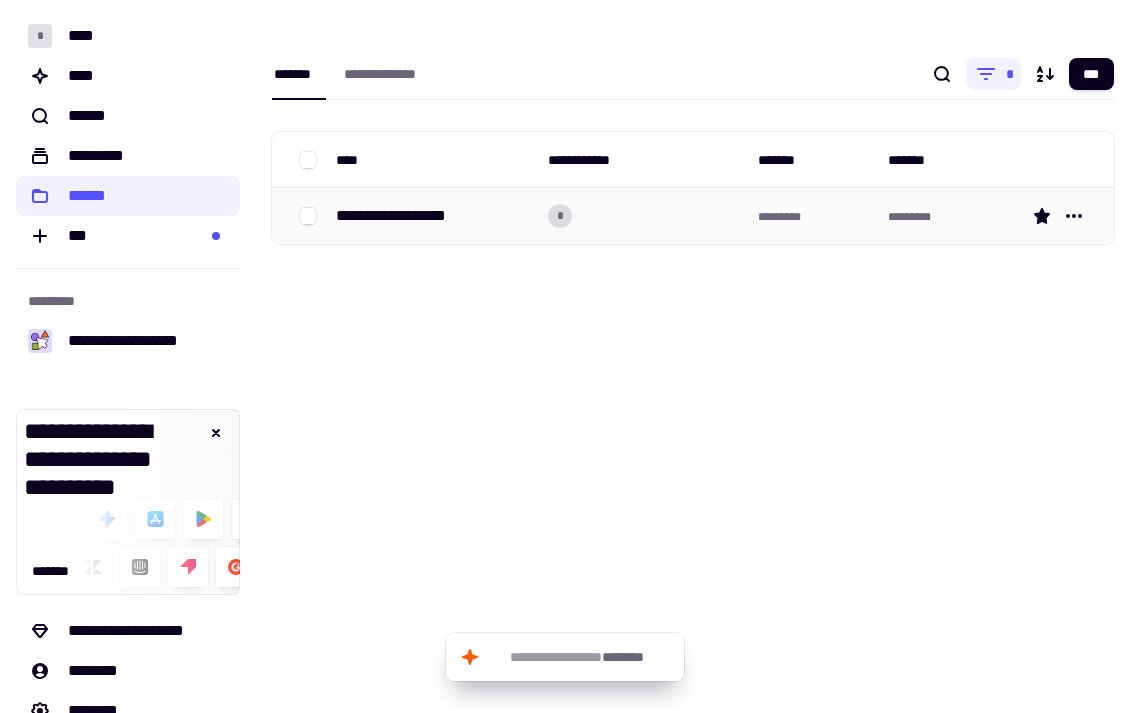 click on "**********" at bounding box center [407, 216] 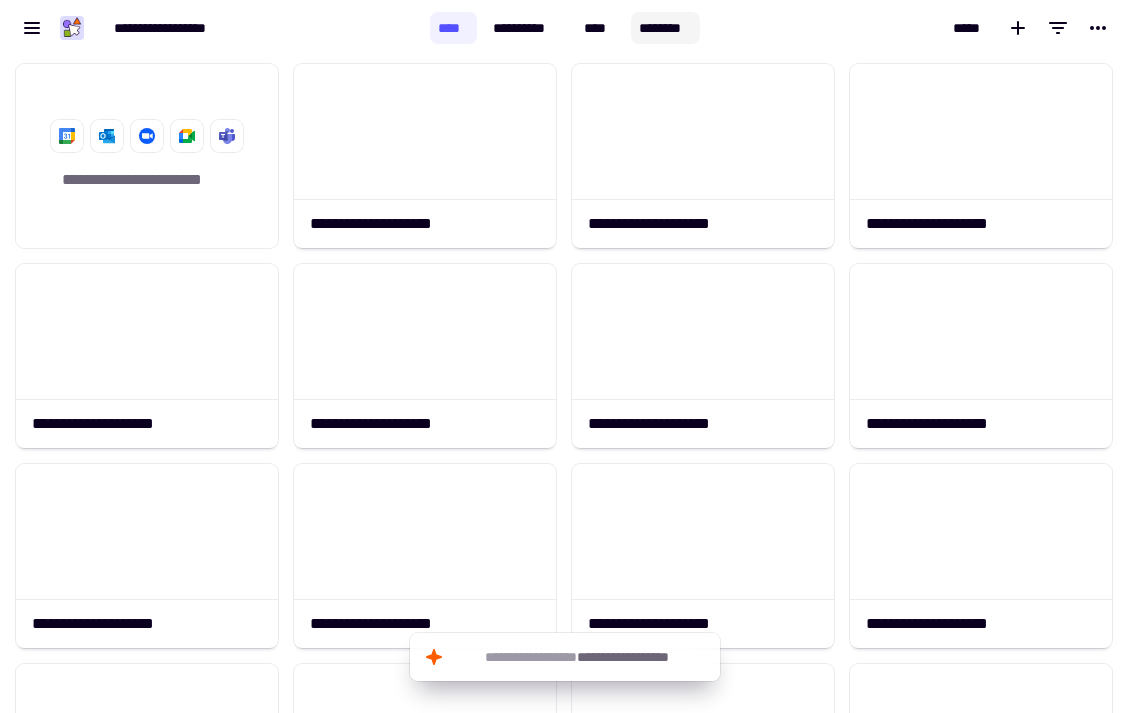 scroll, scrollTop: 1, scrollLeft: 1, axis: both 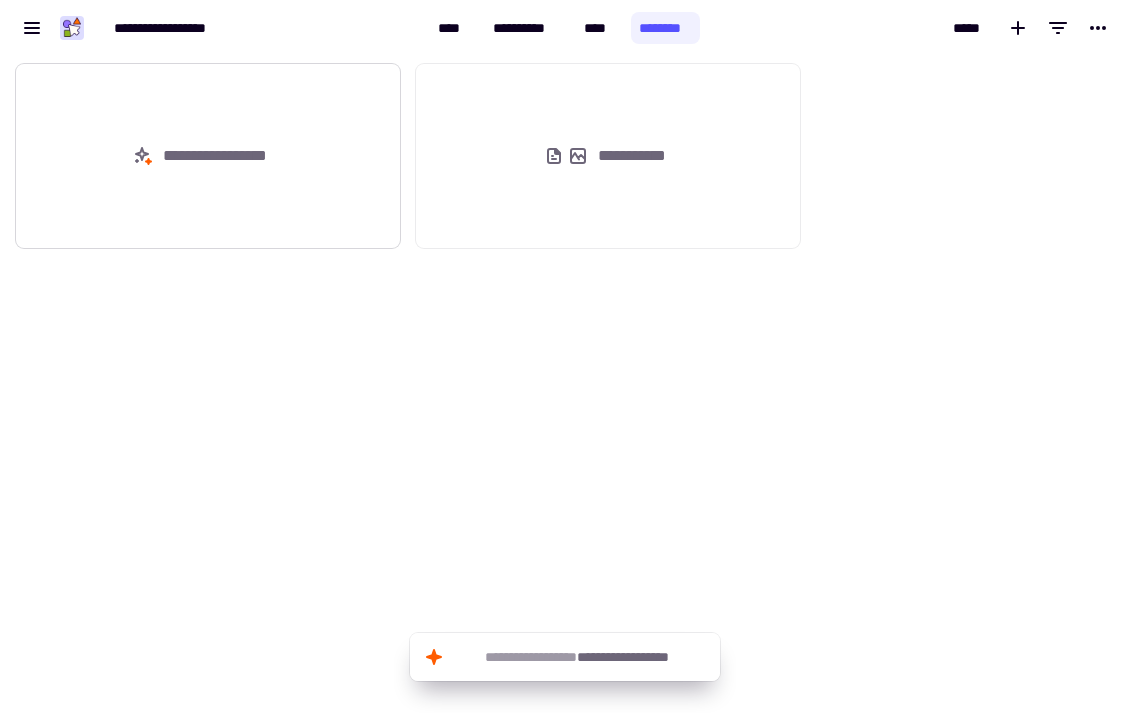 click on "**********" 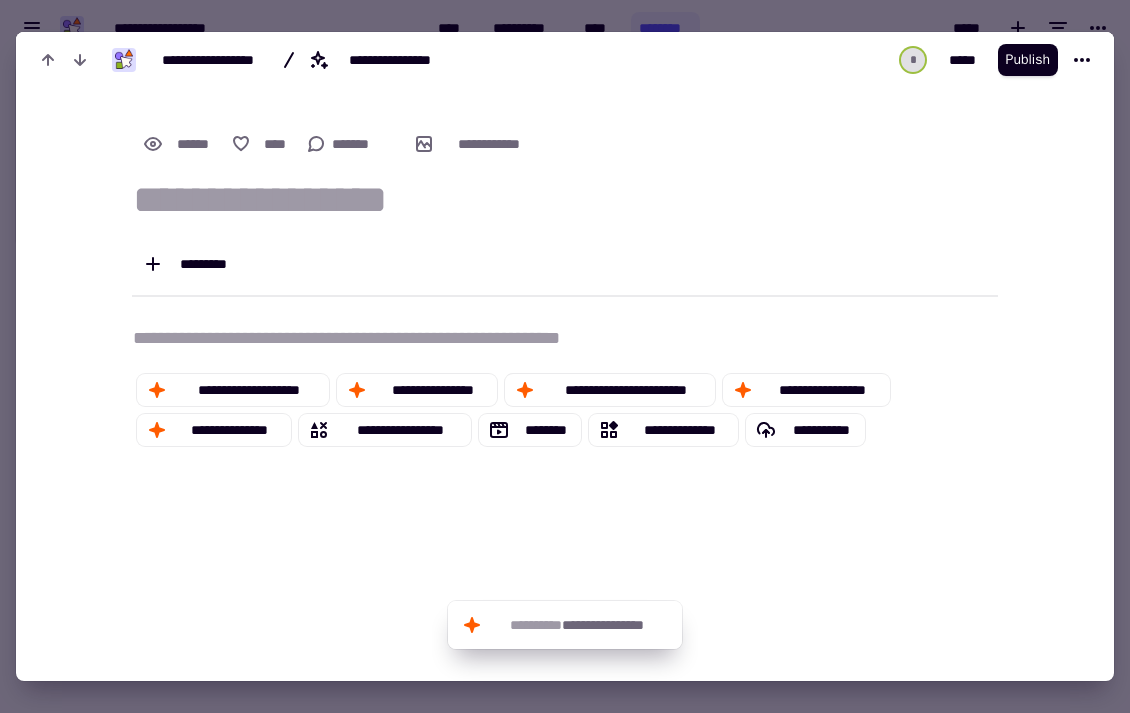click at bounding box center (565, 356) 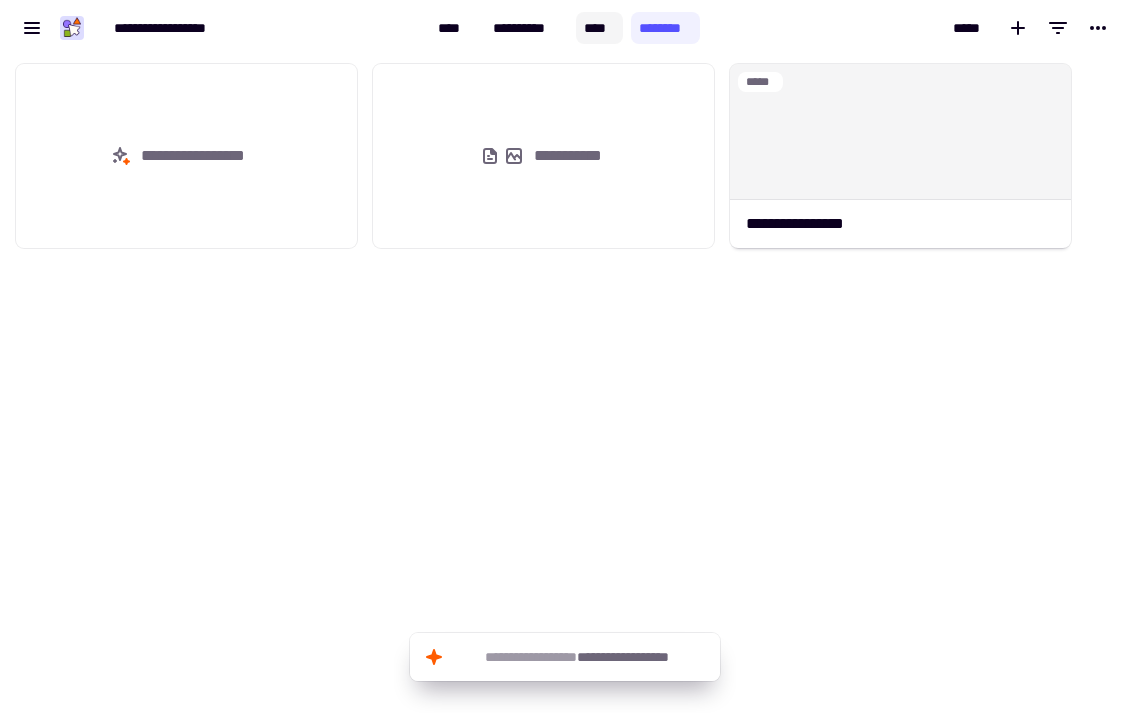 click on "****" 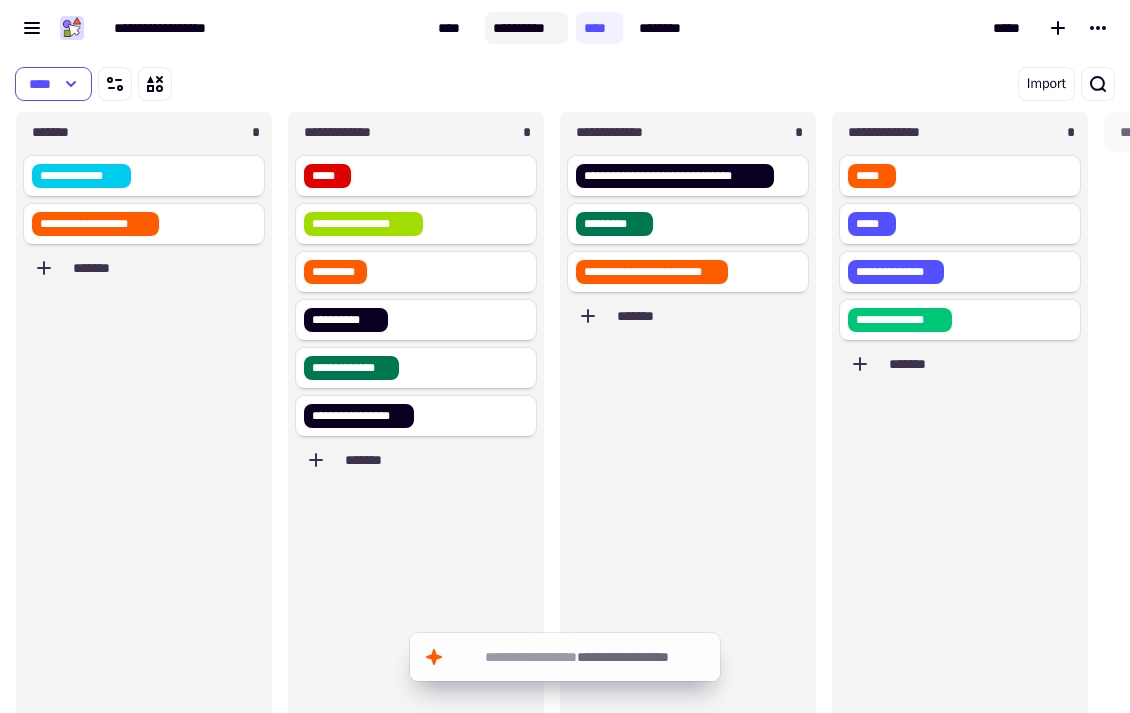 scroll, scrollTop: 1, scrollLeft: 1, axis: both 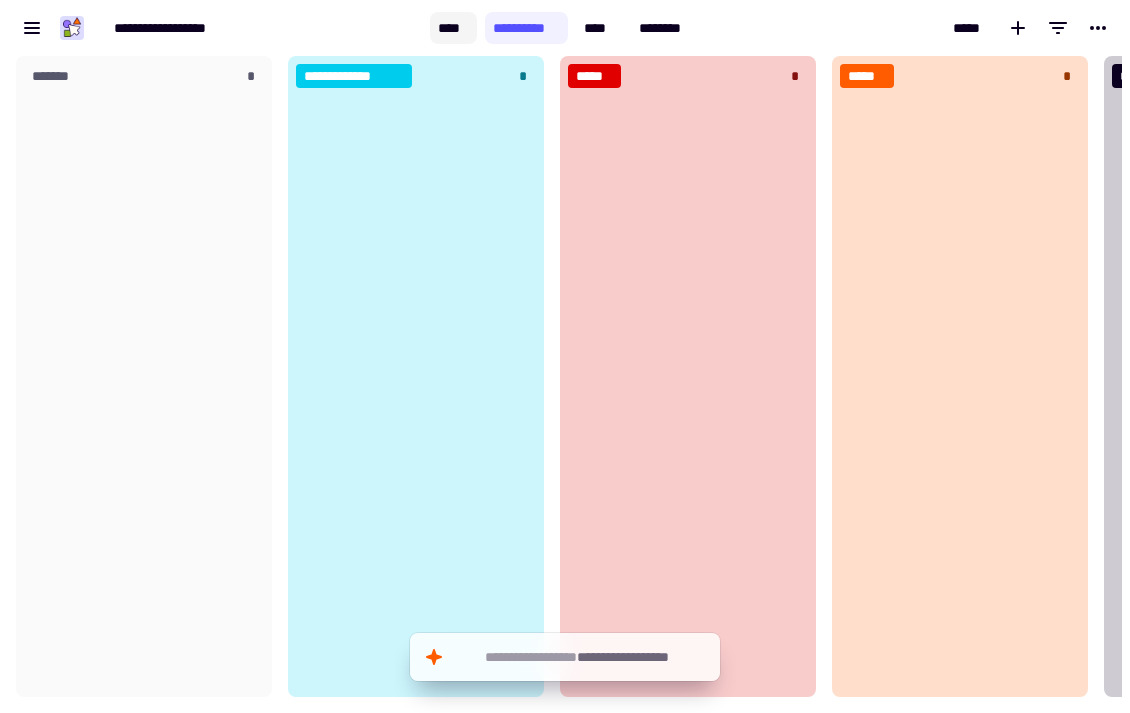 click on "****" 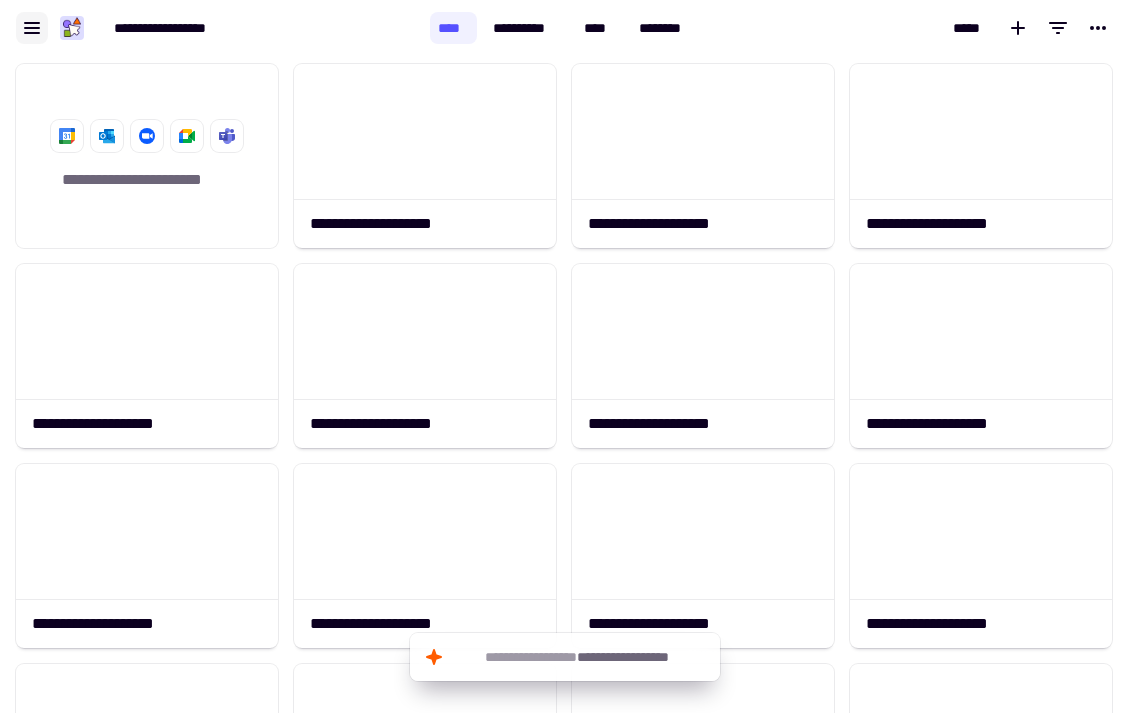 click 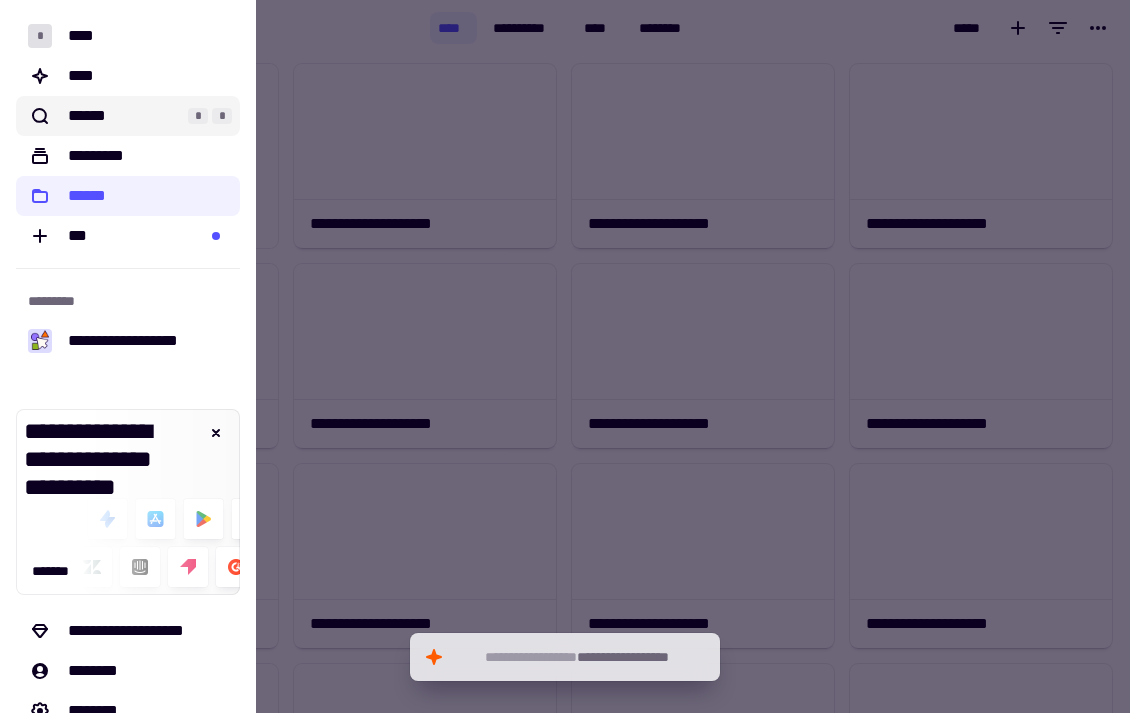 click on "******" 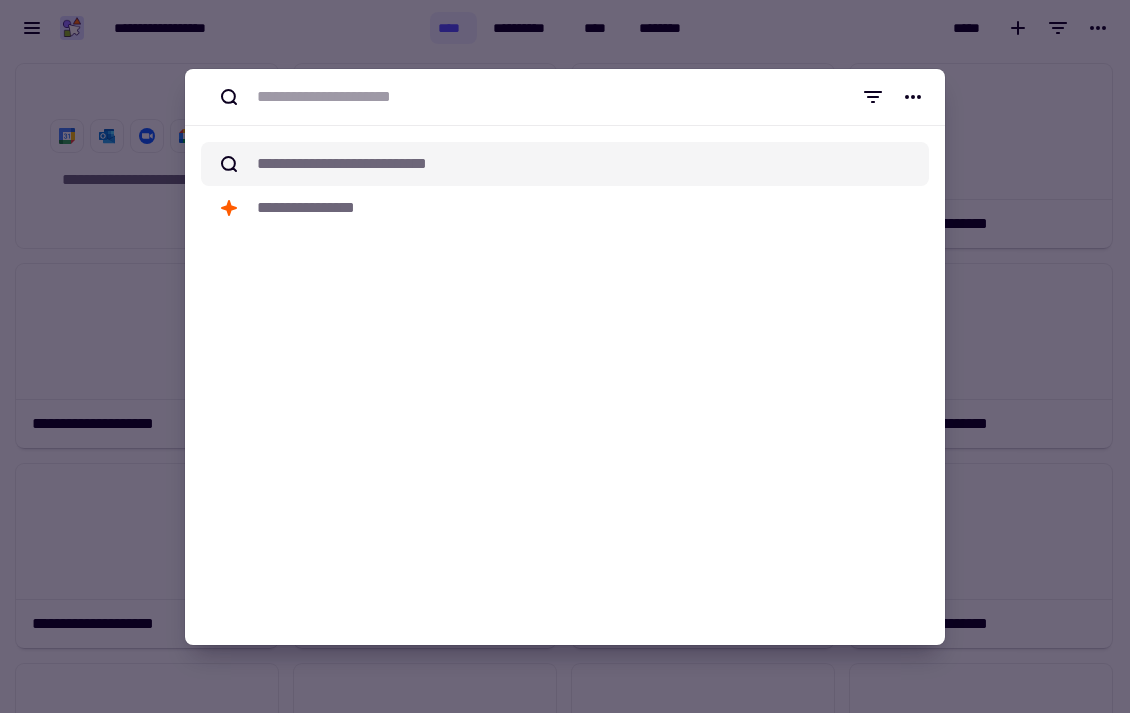 click on "[FIRST] [LAST] [PHONE]" at bounding box center (342, 164) 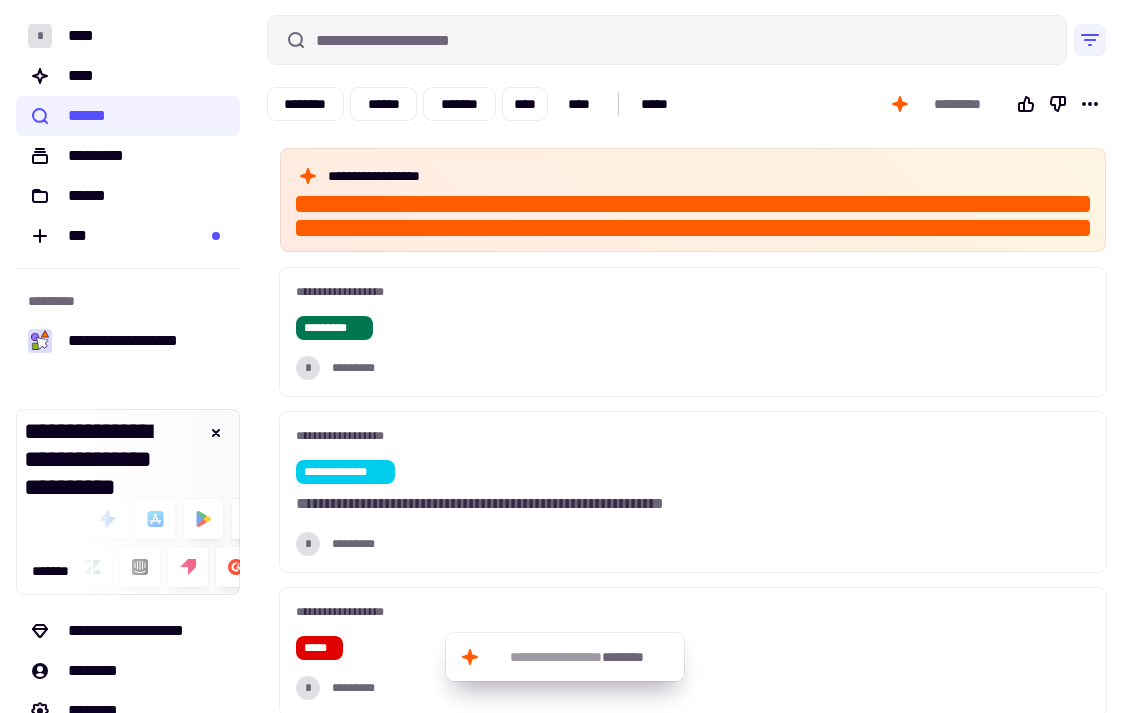 scroll, scrollTop: 0, scrollLeft: 0, axis: both 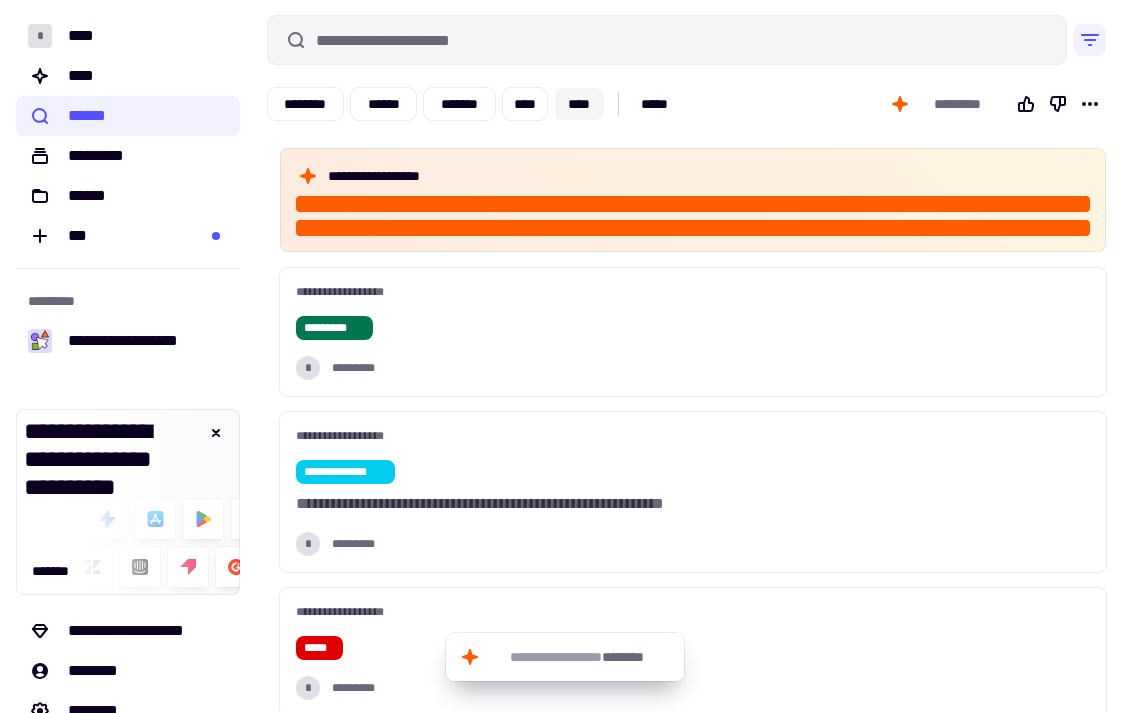 click on "****" 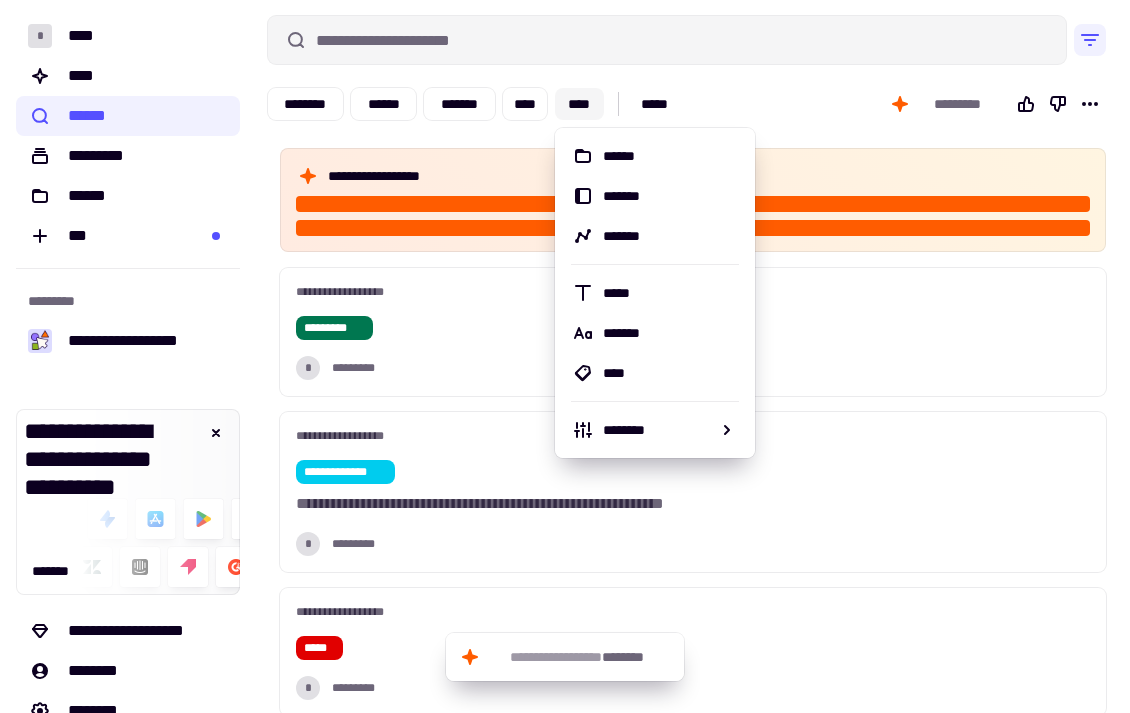 click on "****" 